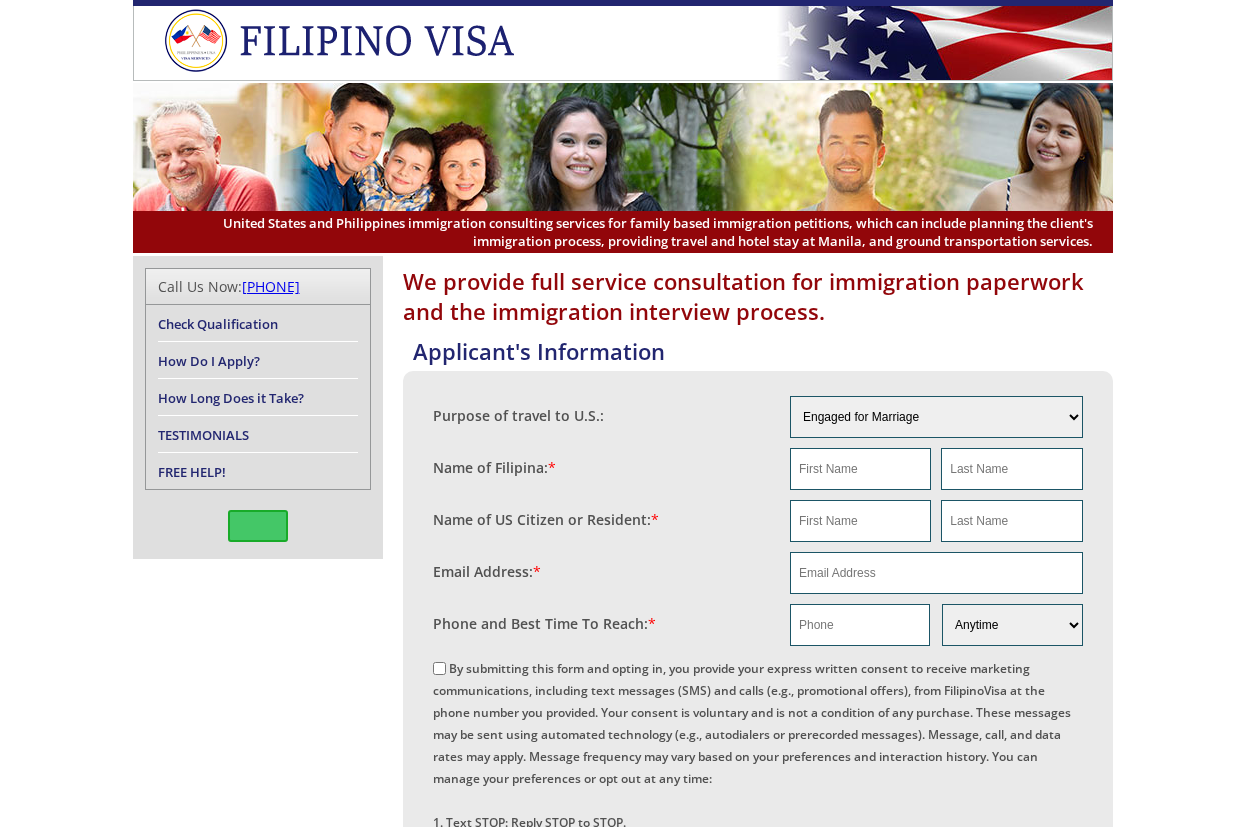 scroll, scrollTop: 0, scrollLeft: 0, axis: both 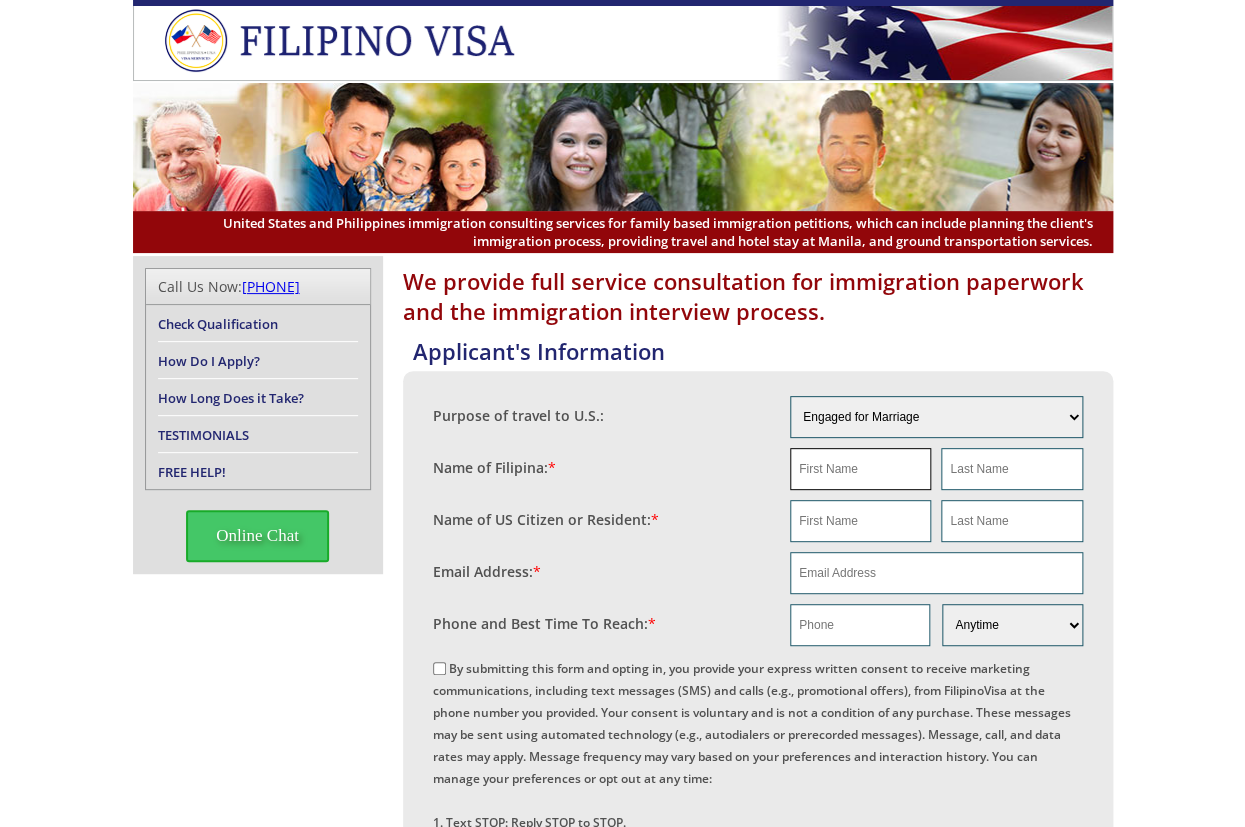 click at bounding box center (860, 469) 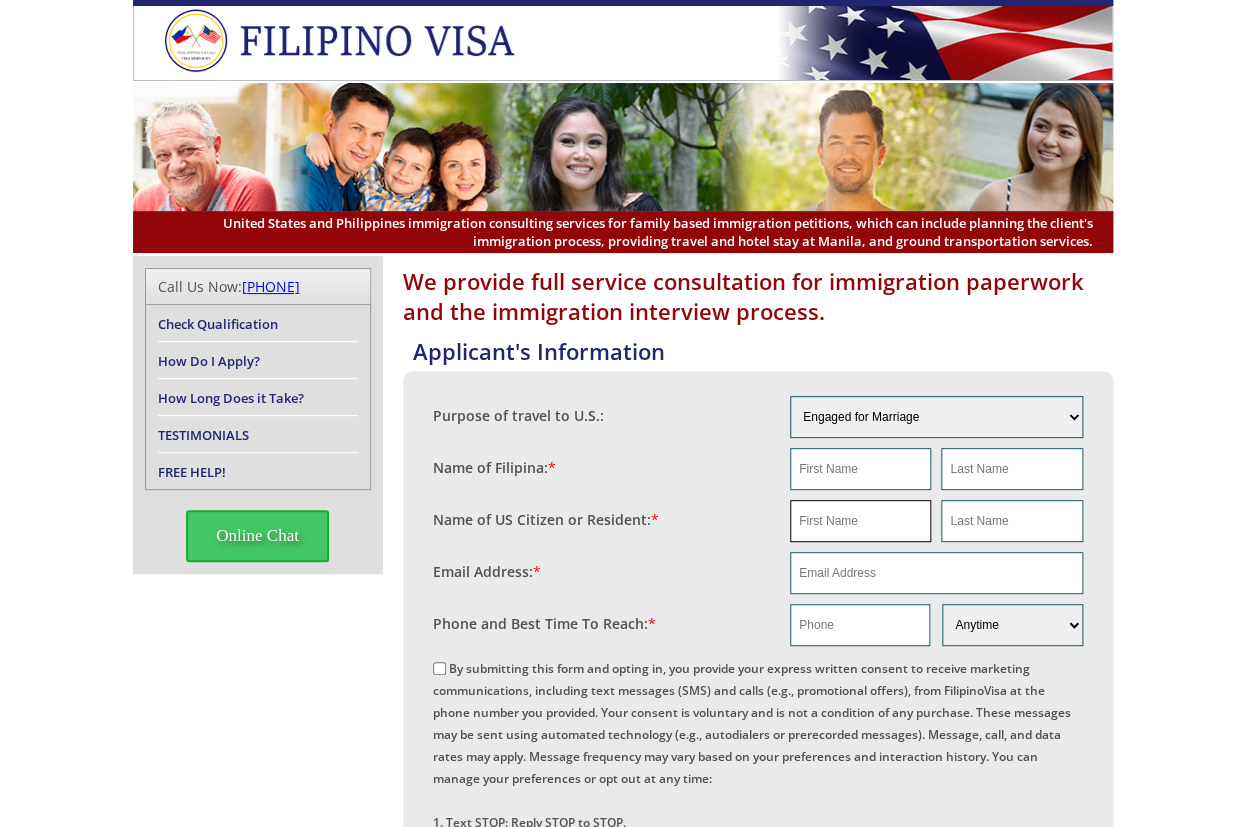 click at bounding box center [860, 521] 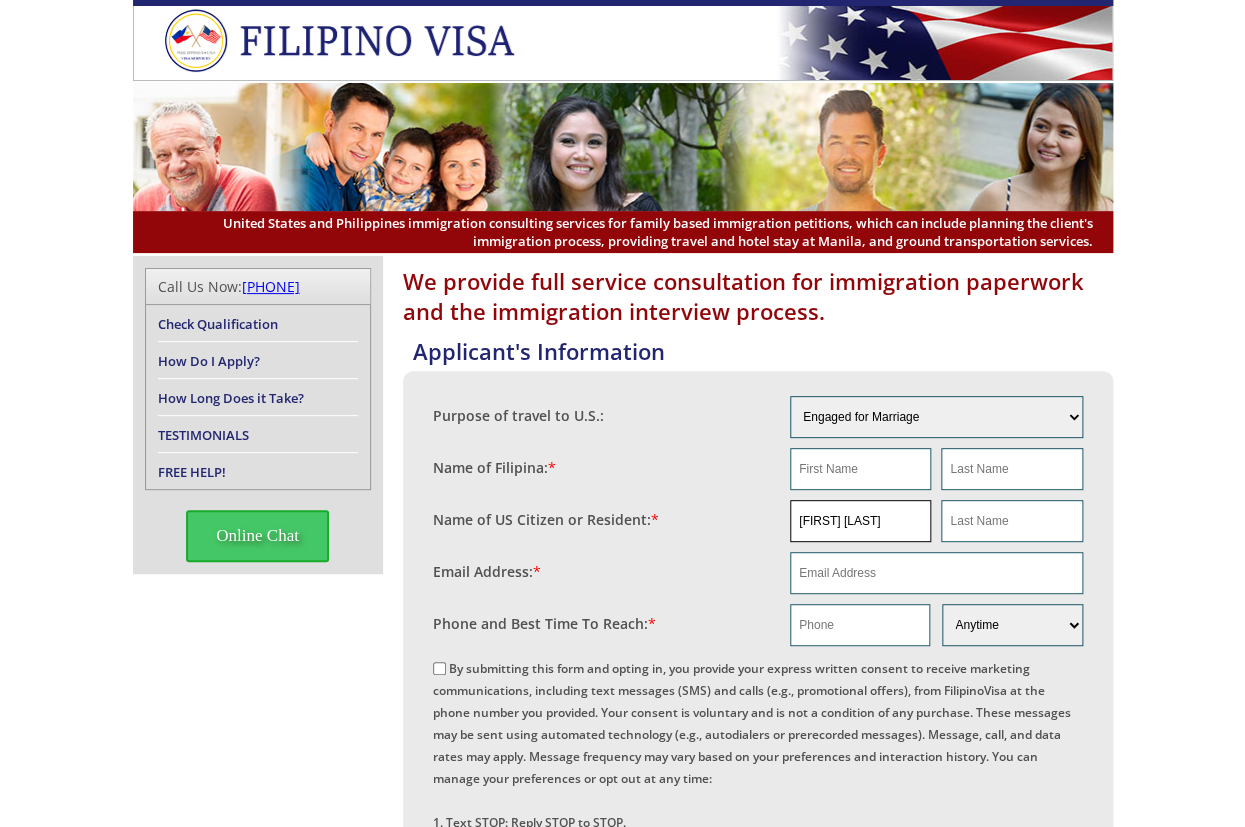 scroll, scrollTop: 0, scrollLeft: 5, axis: horizontal 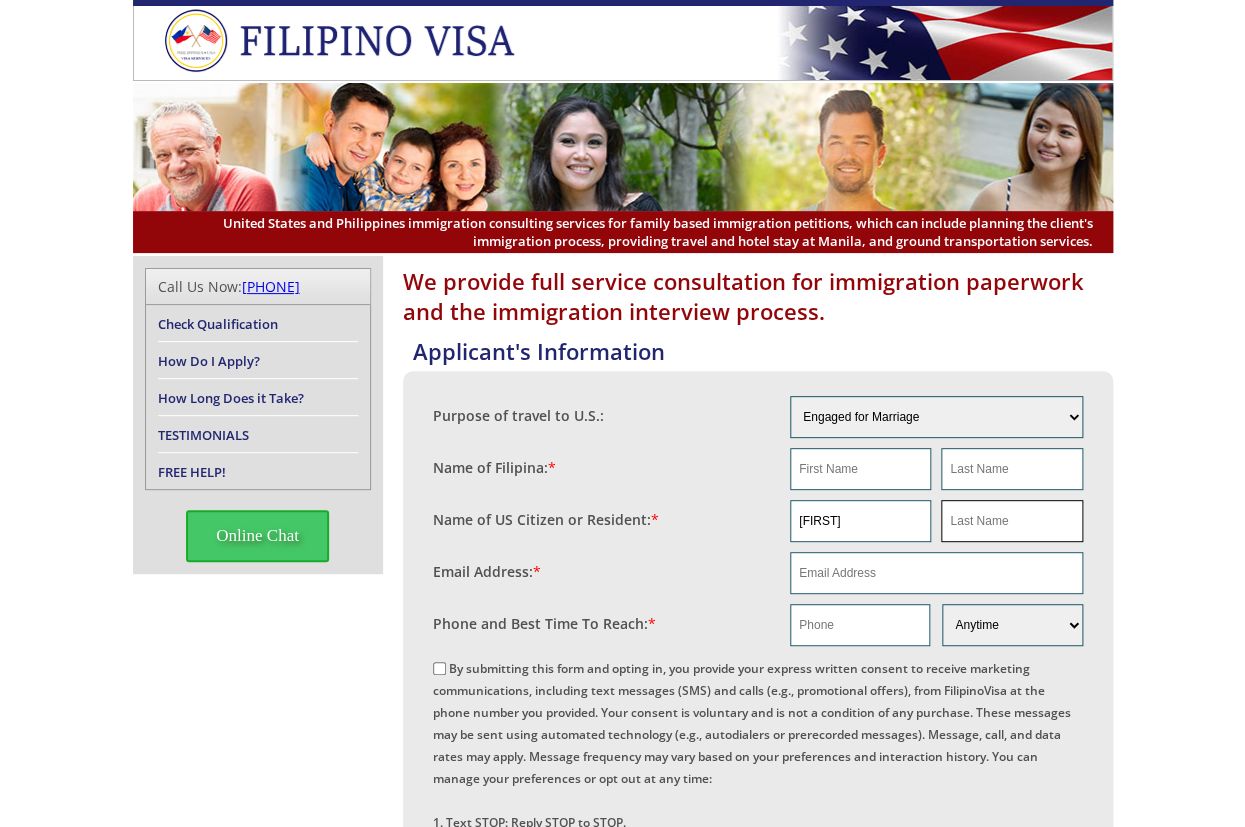 type on "[FIRST]" 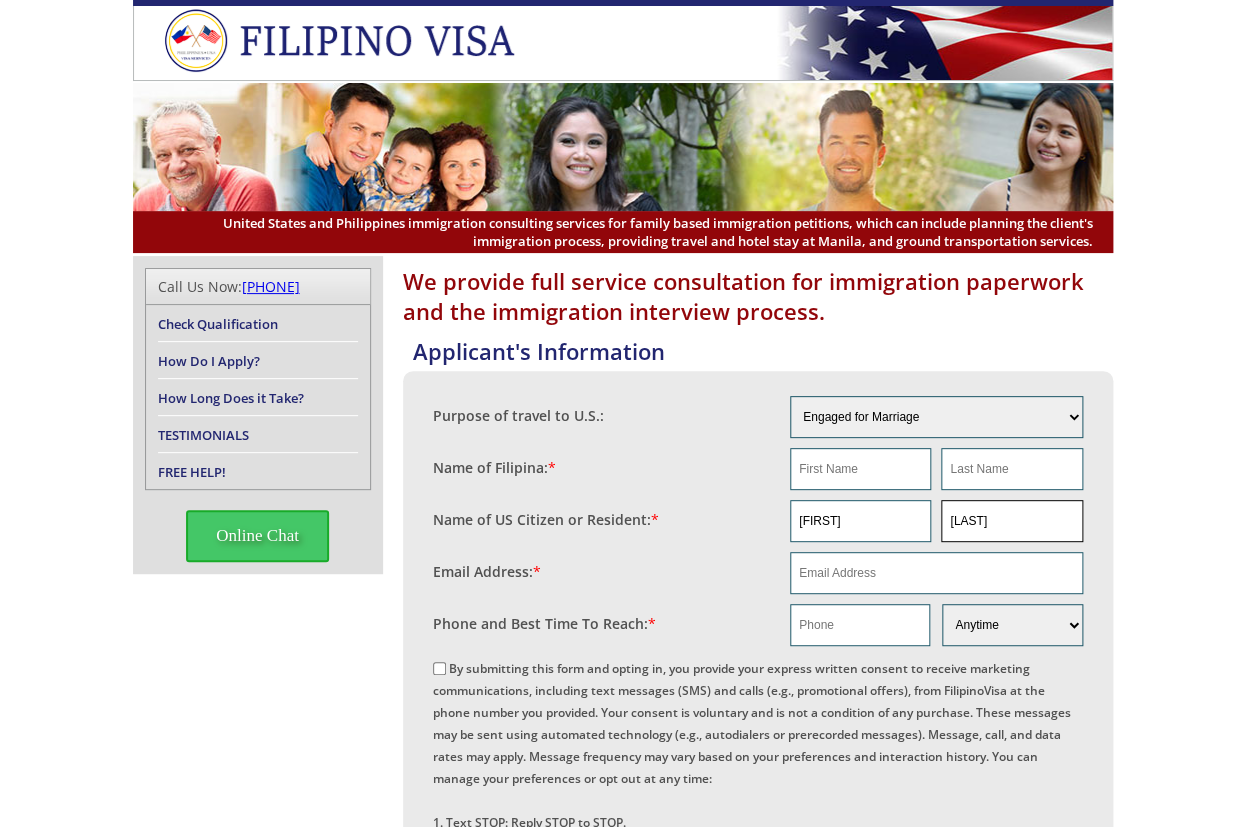 type on "[LAST]" 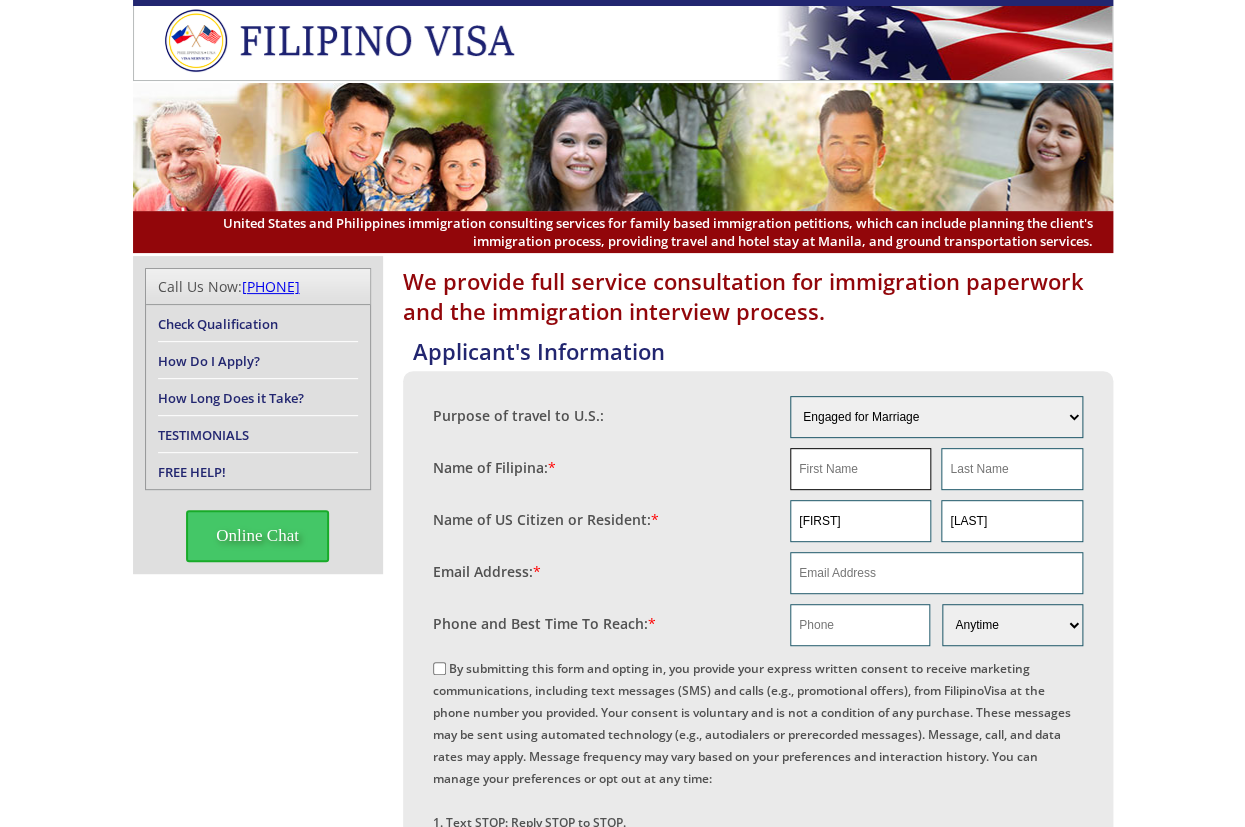 paste on "[FIRST]" 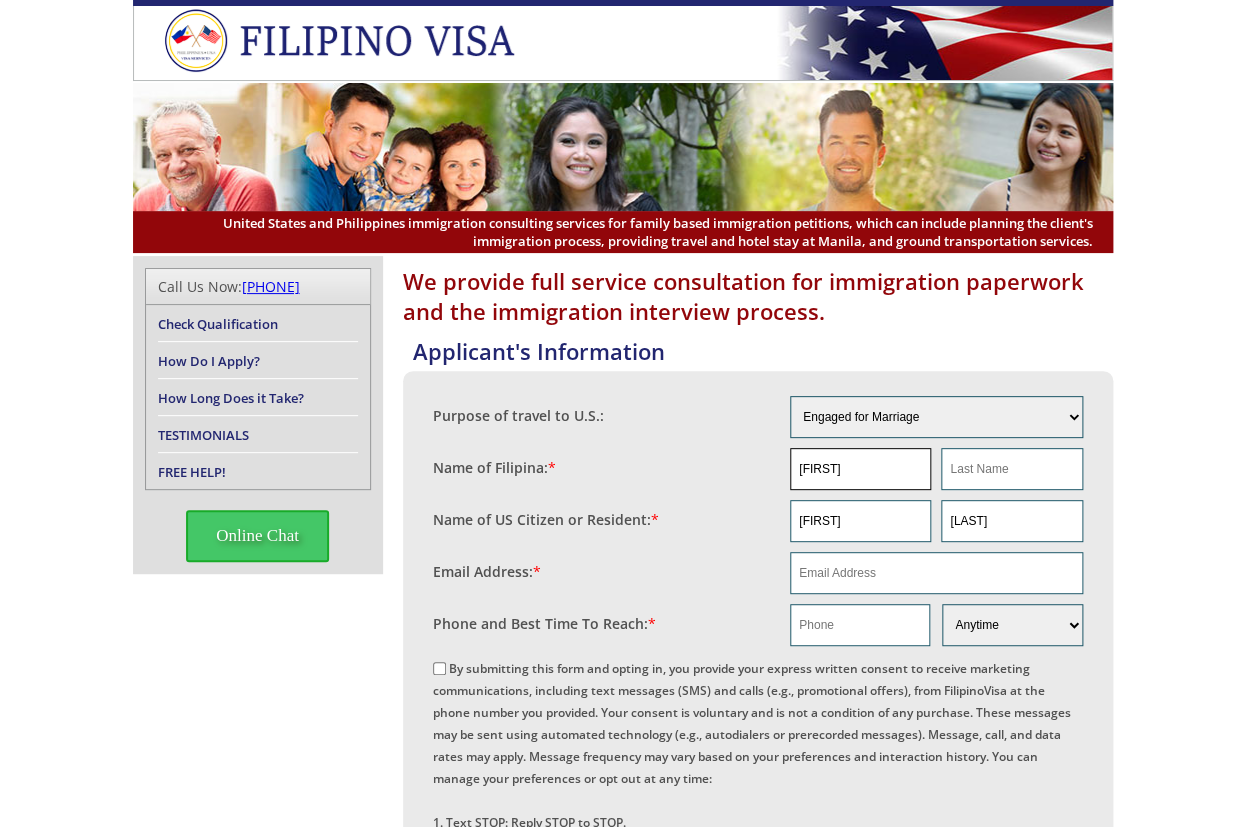 click on "[FIRST]" at bounding box center (860, 469) 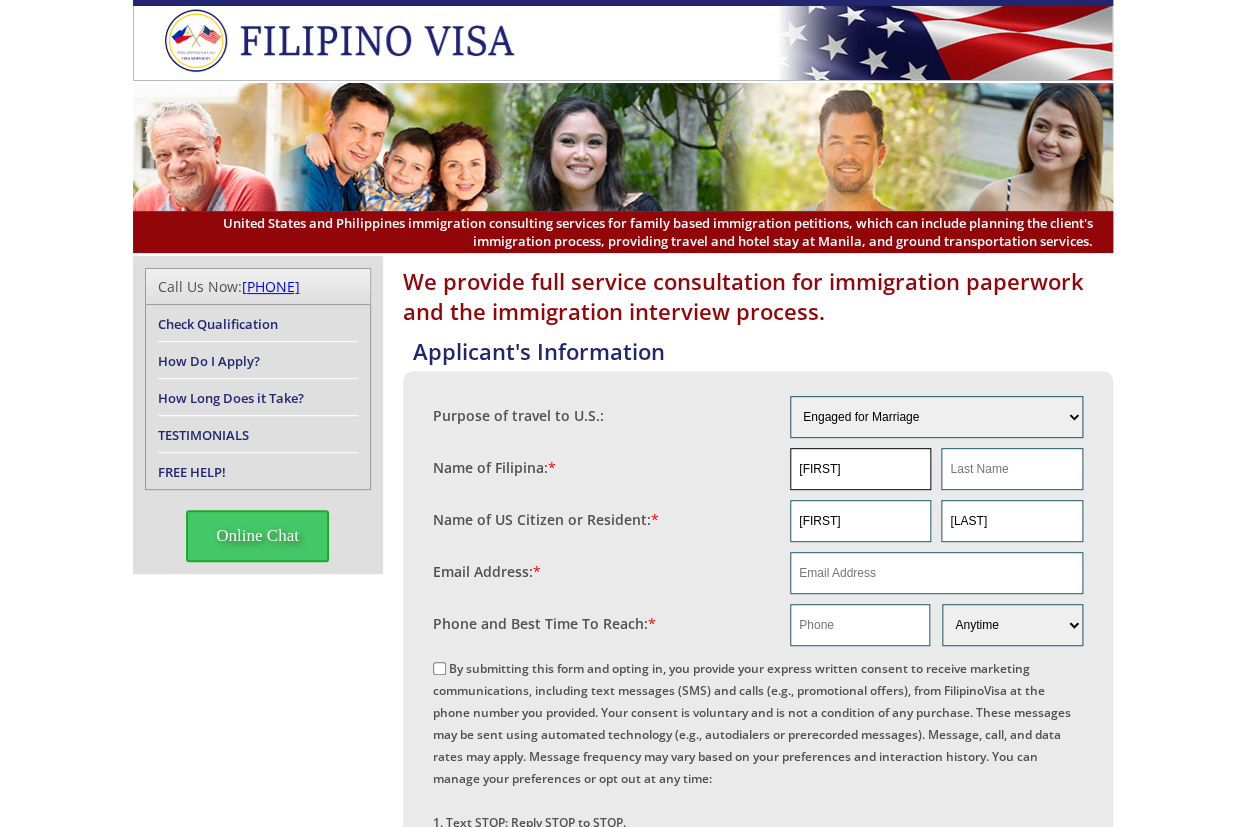 type on "[FIRST]" 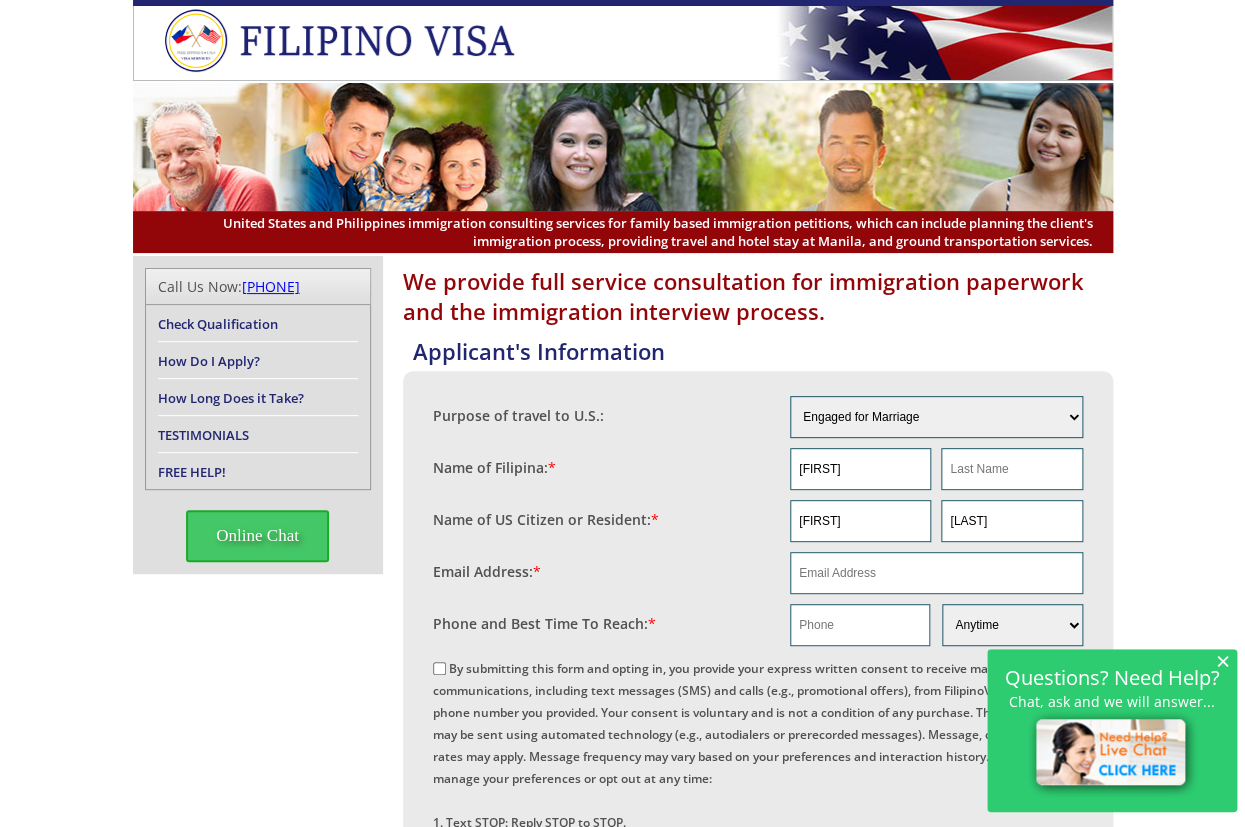 click on "×" at bounding box center [1223, 660] 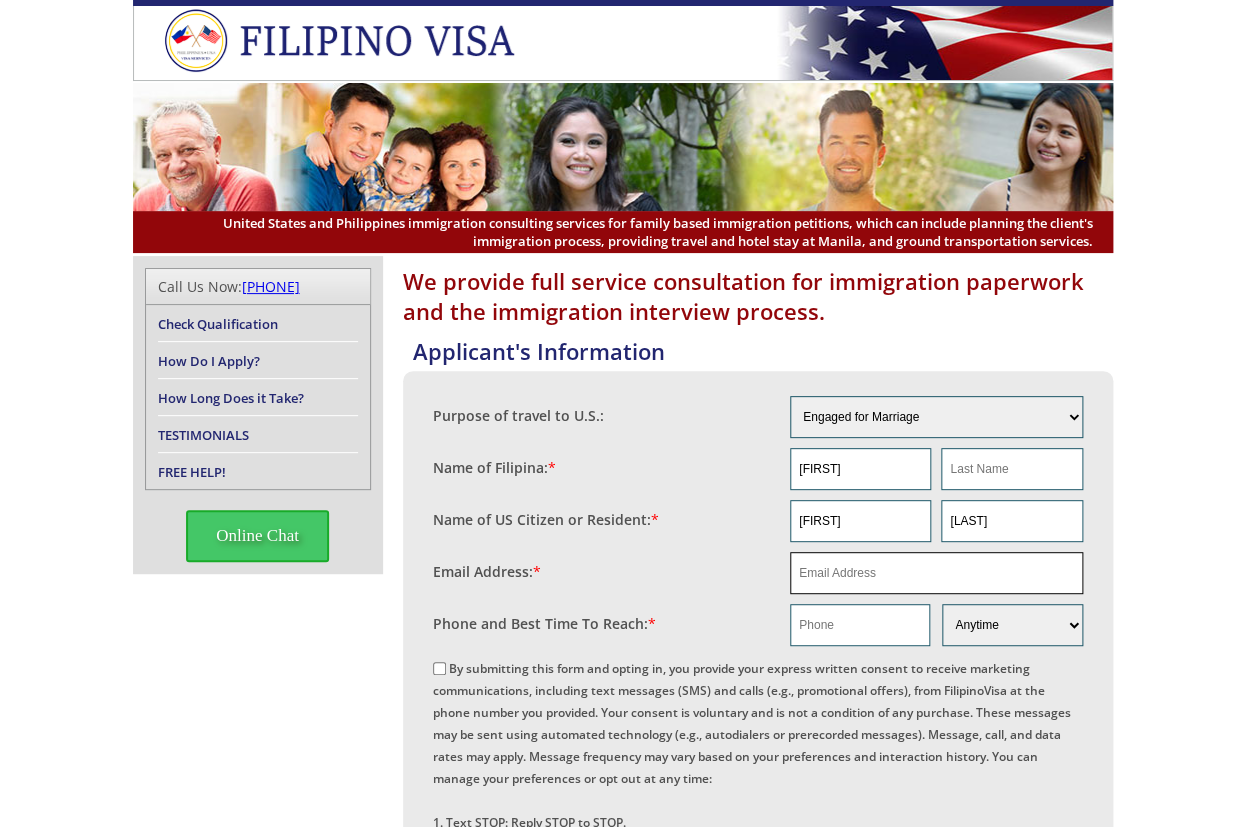 click at bounding box center (936, 573) 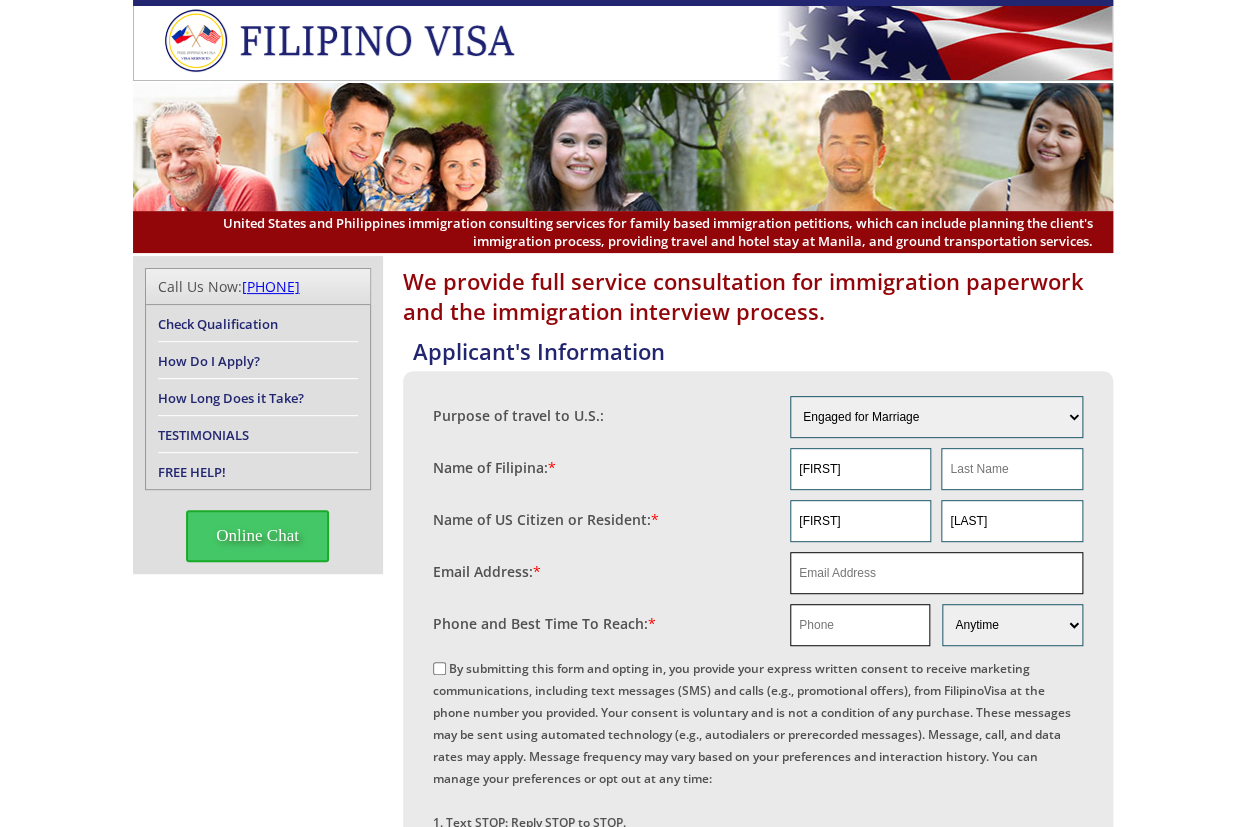drag, startPoint x: 844, startPoint y: 573, endPoint x: 828, endPoint y: 623, distance: 52.49762 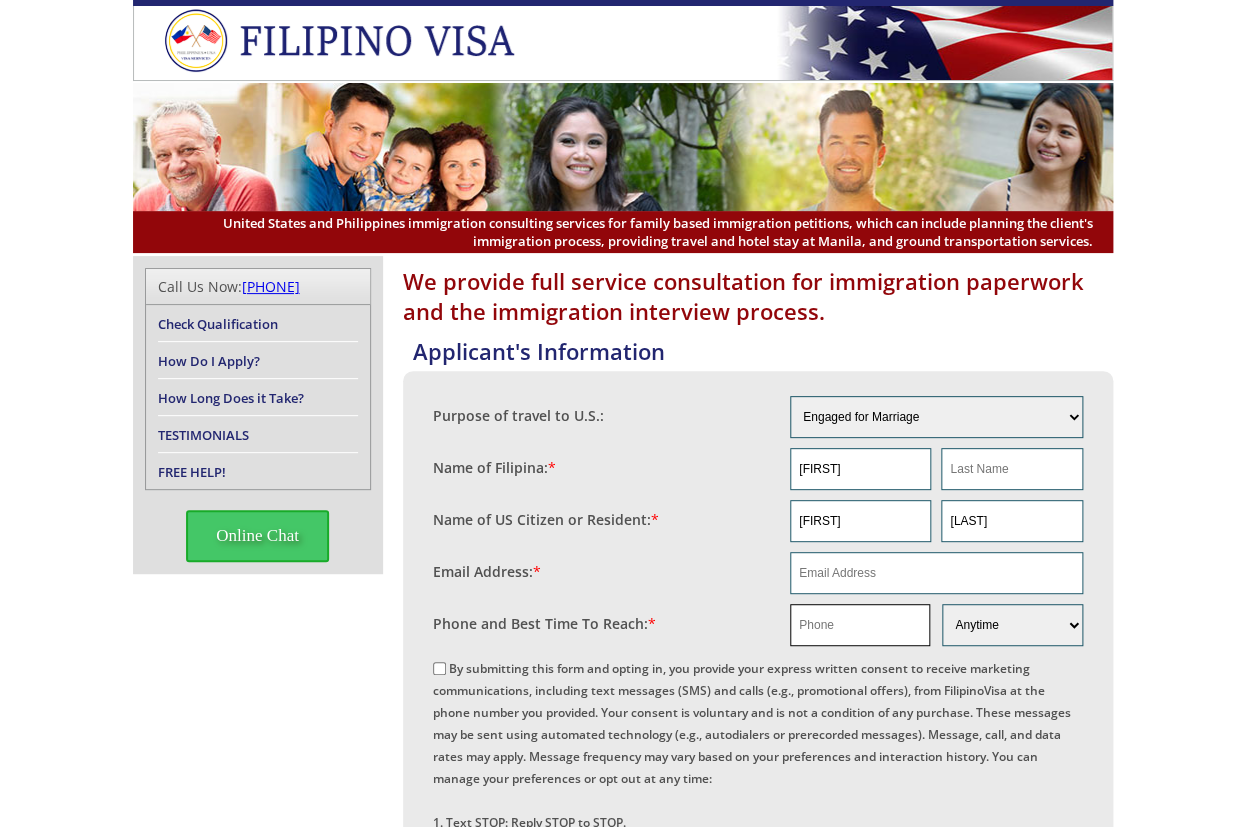 click at bounding box center (860, 625) 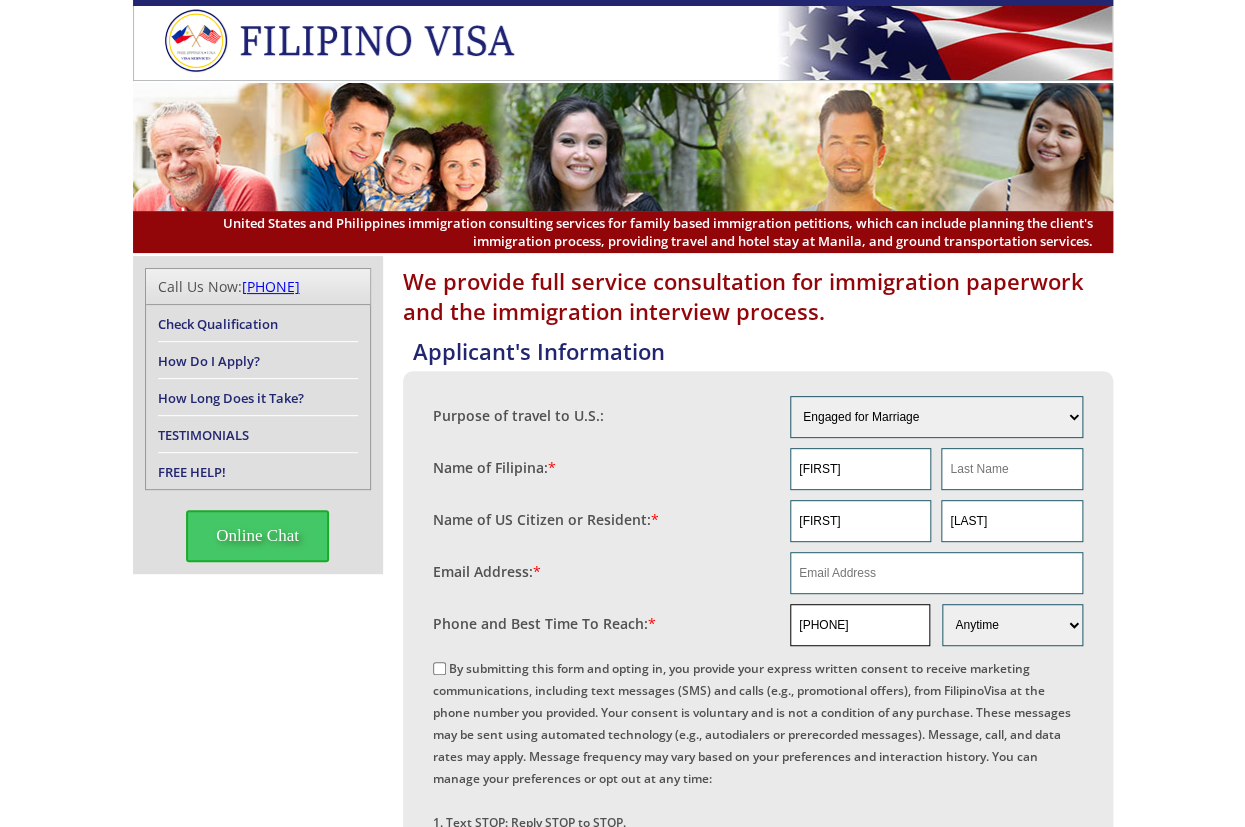 click on "[PHONE]" at bounding box center [860, 625] 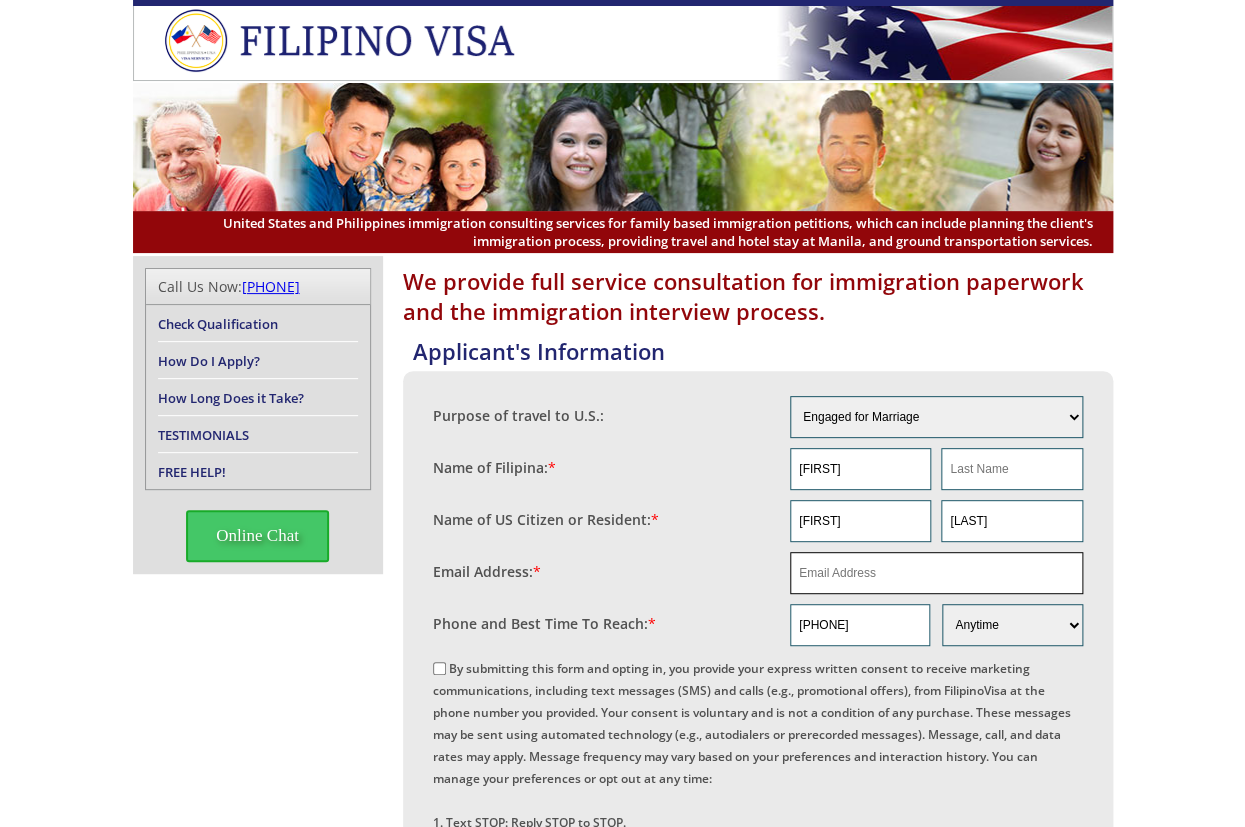 click at bounding box center (936, 573) 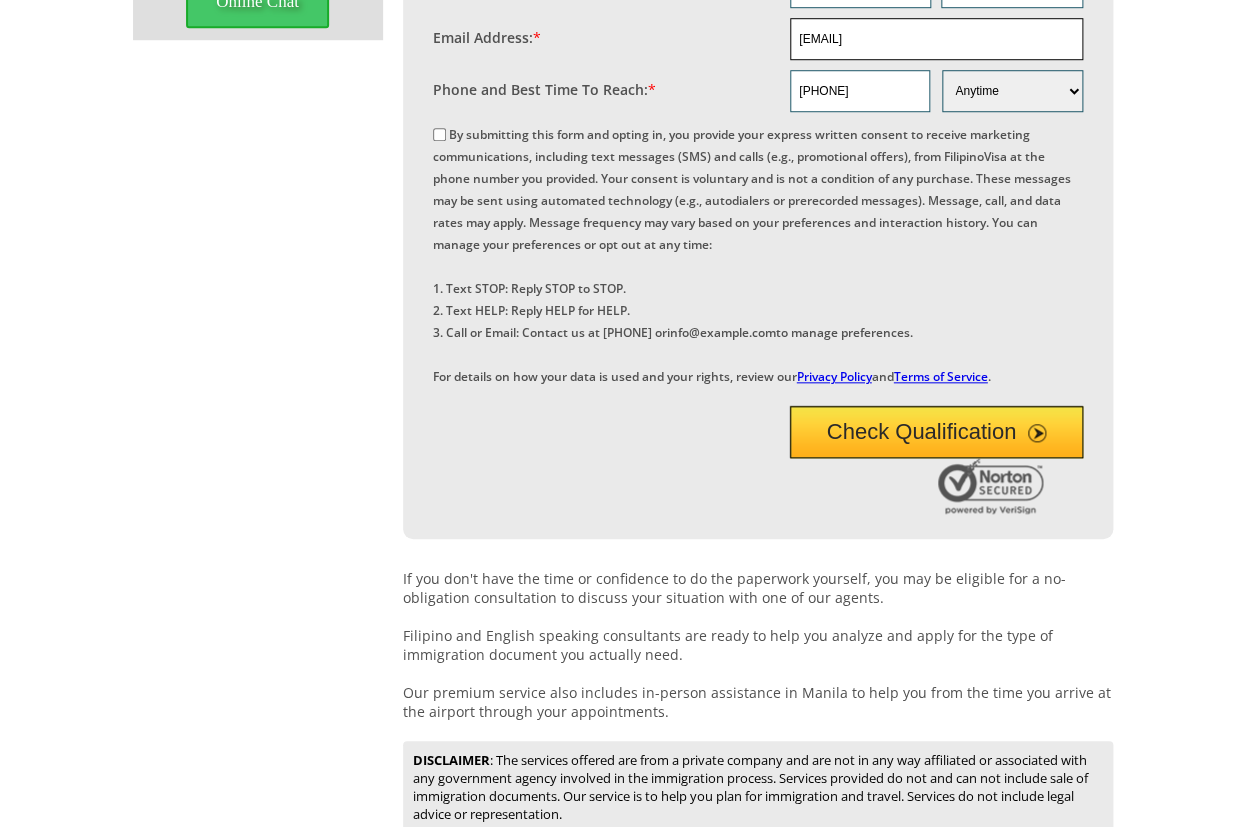 scroll, scrollTop: 454, scrollLeft: 0, axis: vertical 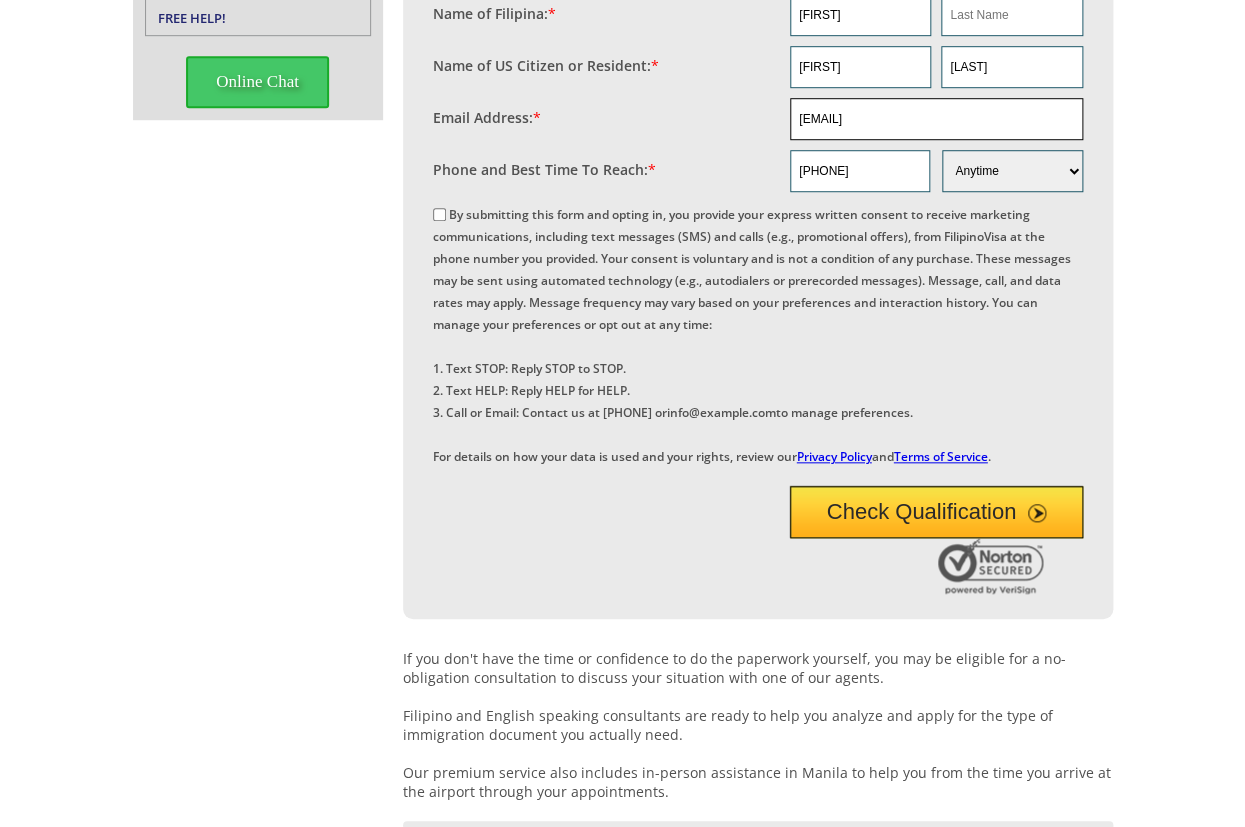 type on "[EMAIL]" 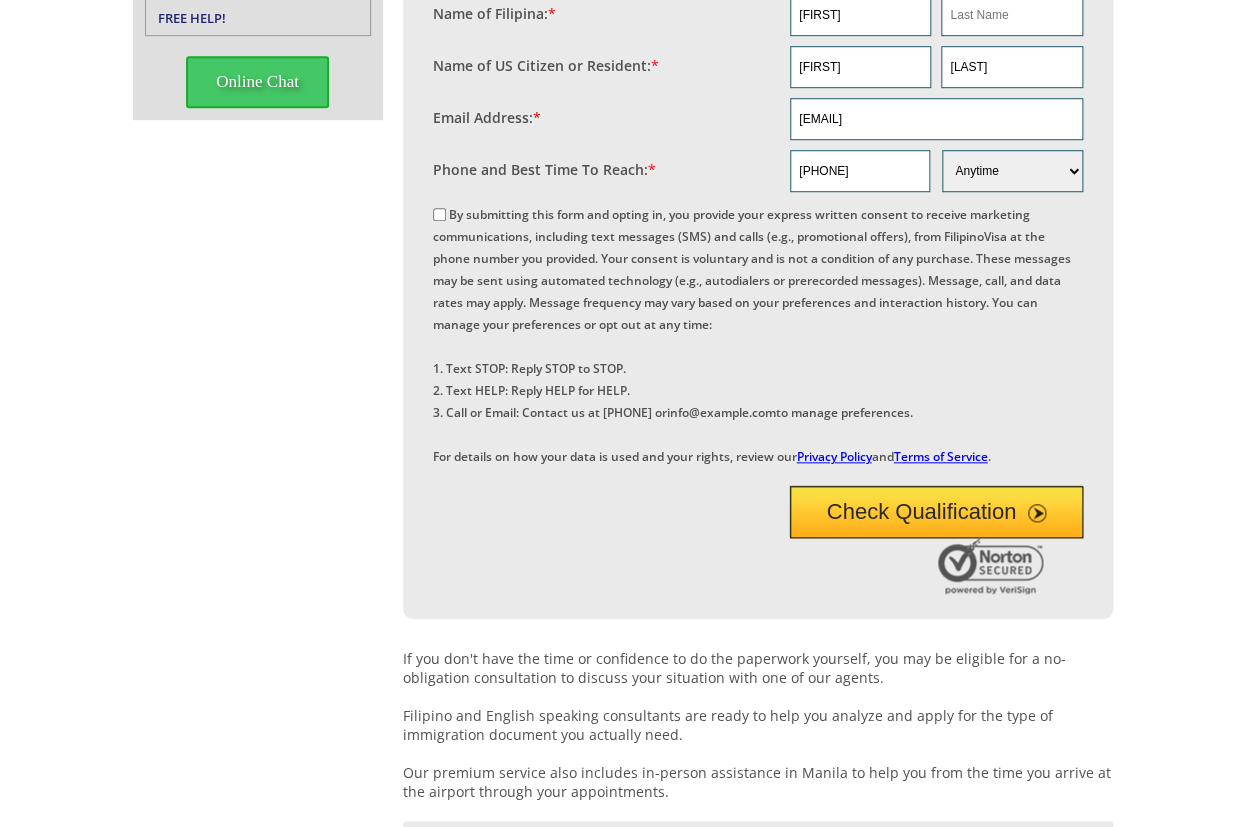 click on "1. Text STOP: Reply STOP to STOP.
2. Text HELP: Reply HELP for HELP.
3. Call or Email: Contact us at [PHONE] or  info@example.com  to manage preferences.
For details on how your data is used and your rights, review our  Privacy Policy  and  Terms of Service ." at bounding box center [752, 335] 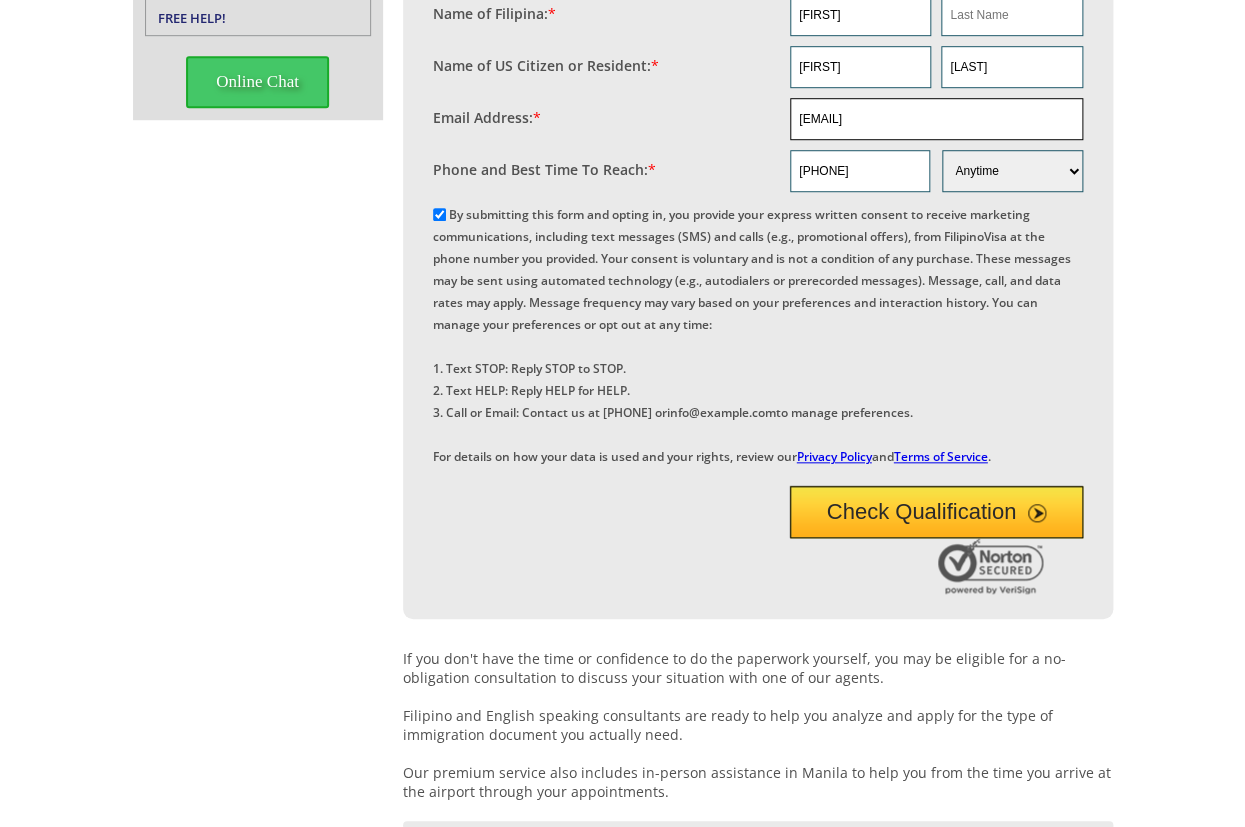 click on "[EMAIL]" at bounding box center (936, 119) 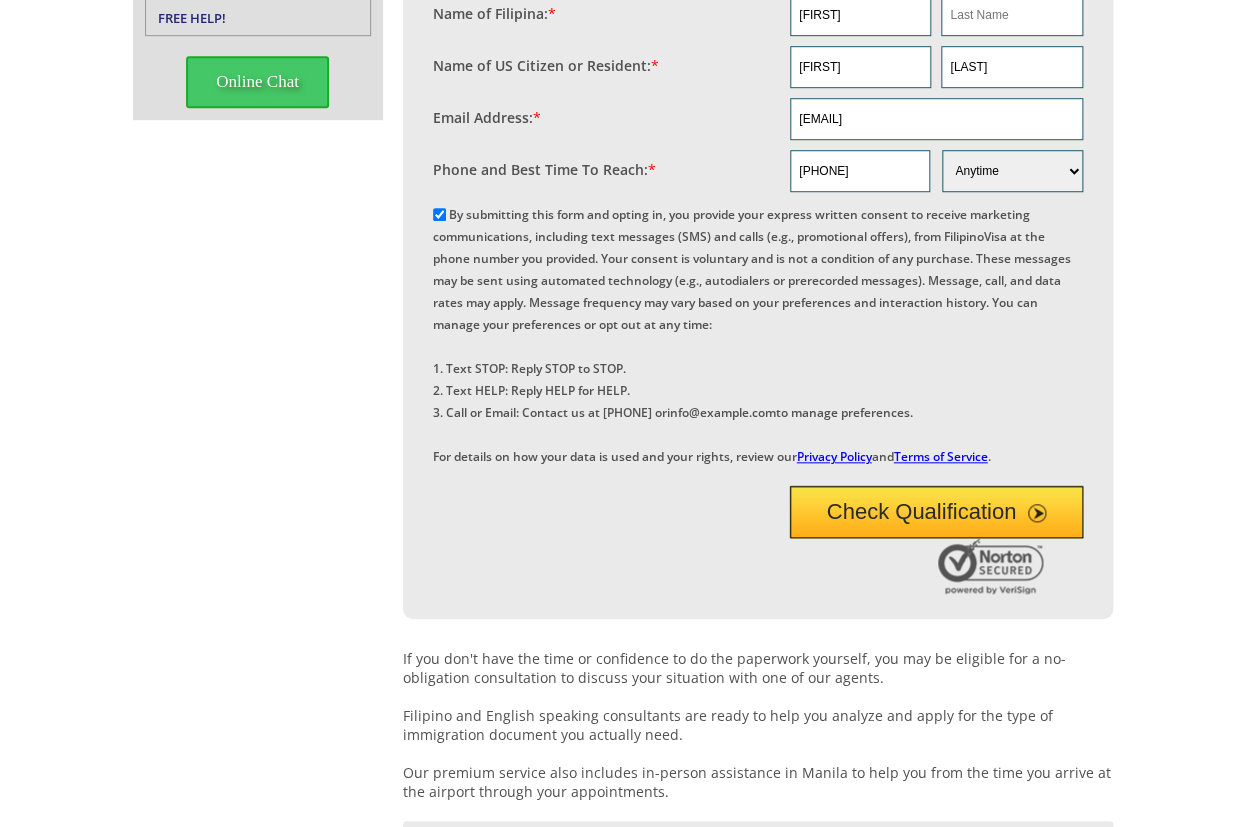 click on "Check Qualification" at bounding box center [936, 512] 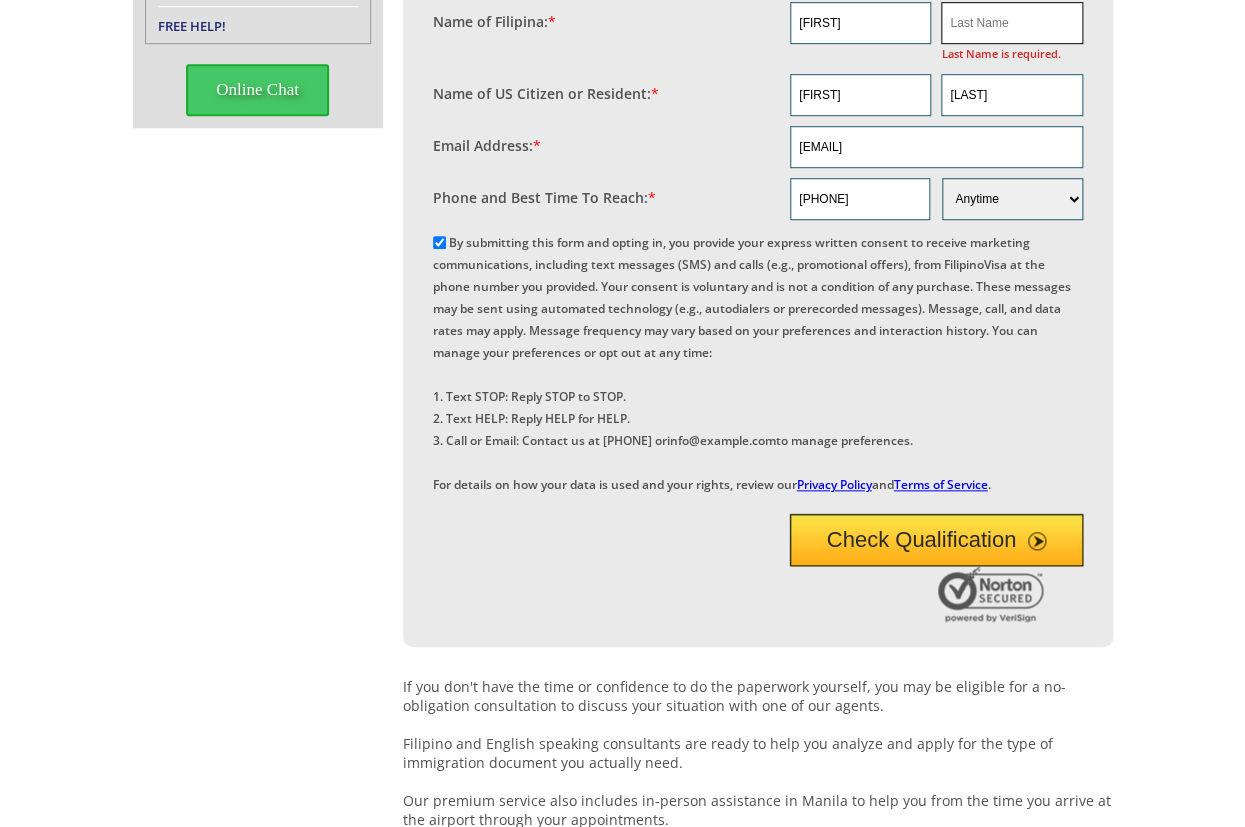 scroll, scrollTop: 143, scrollLeft: 0, axis: vertical 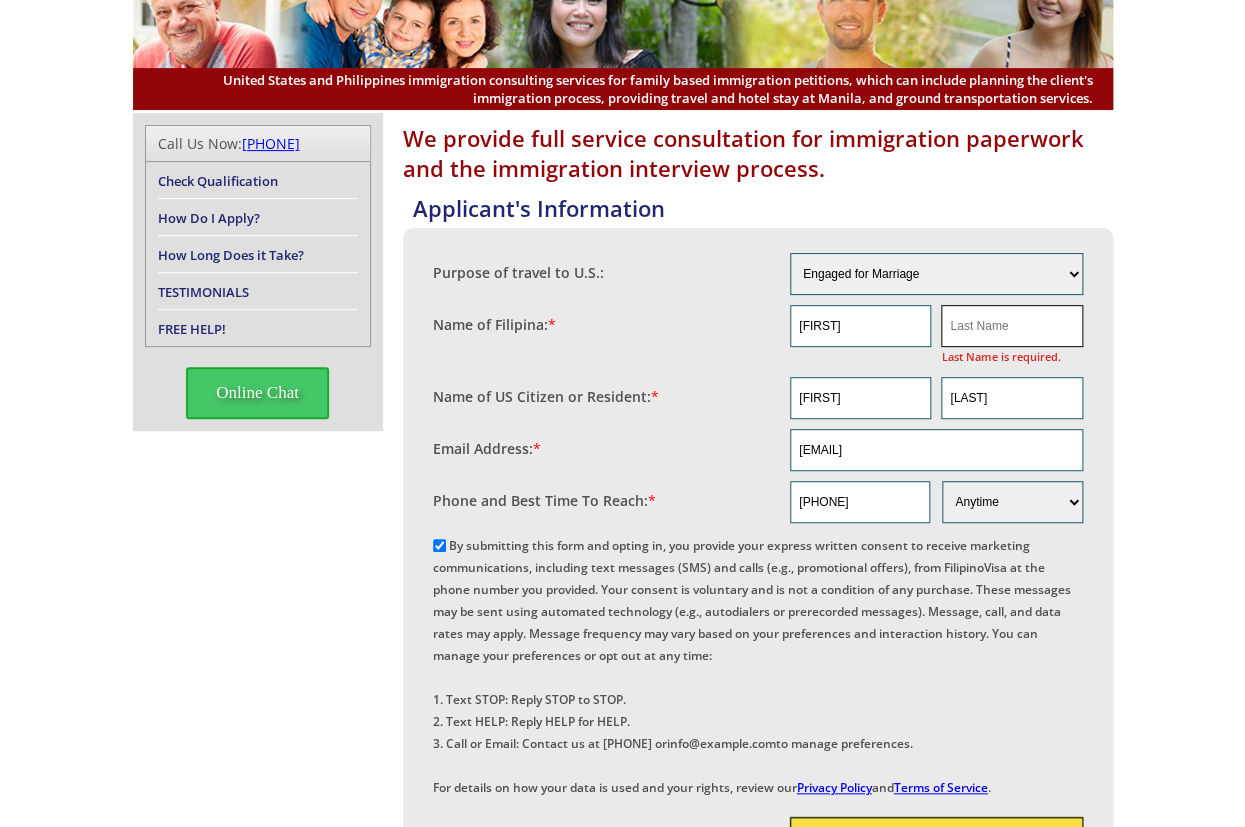 click at bounding box center (1011, 326) 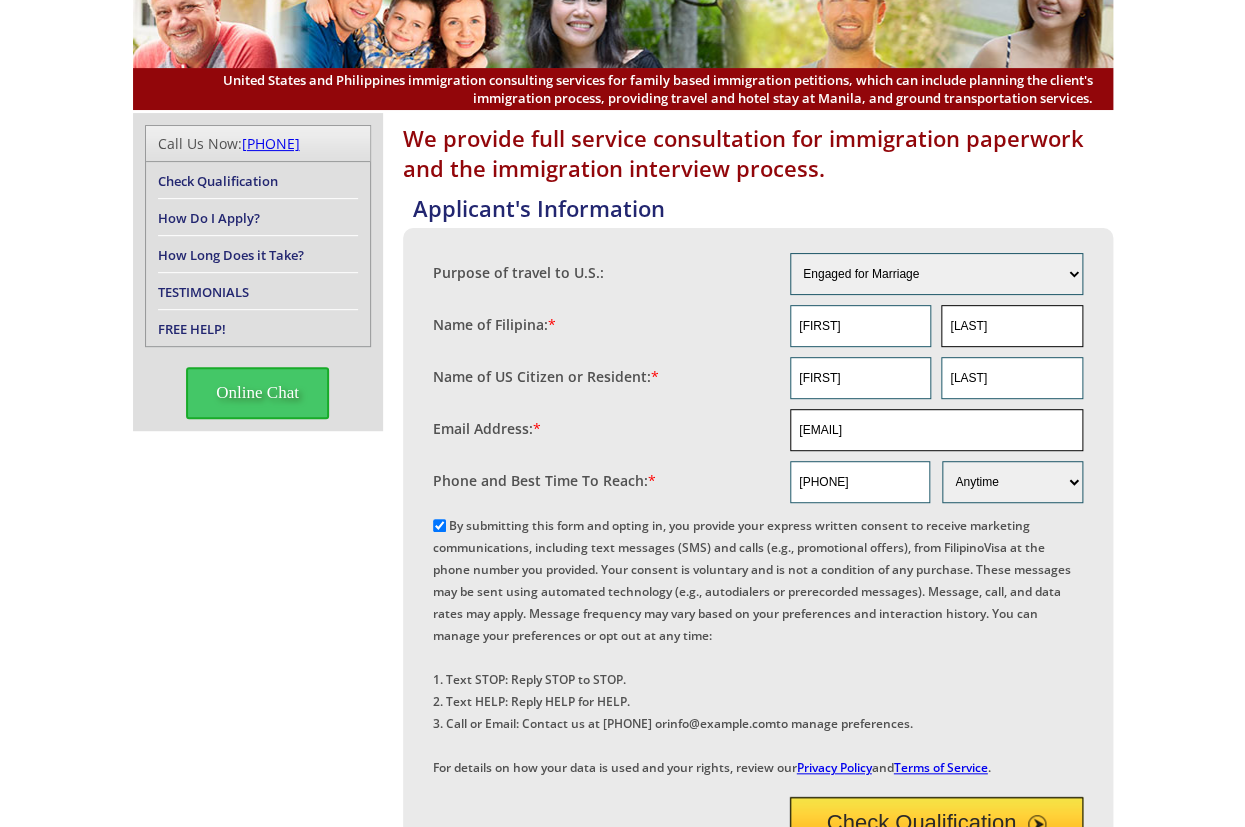 type on "[LAST]" 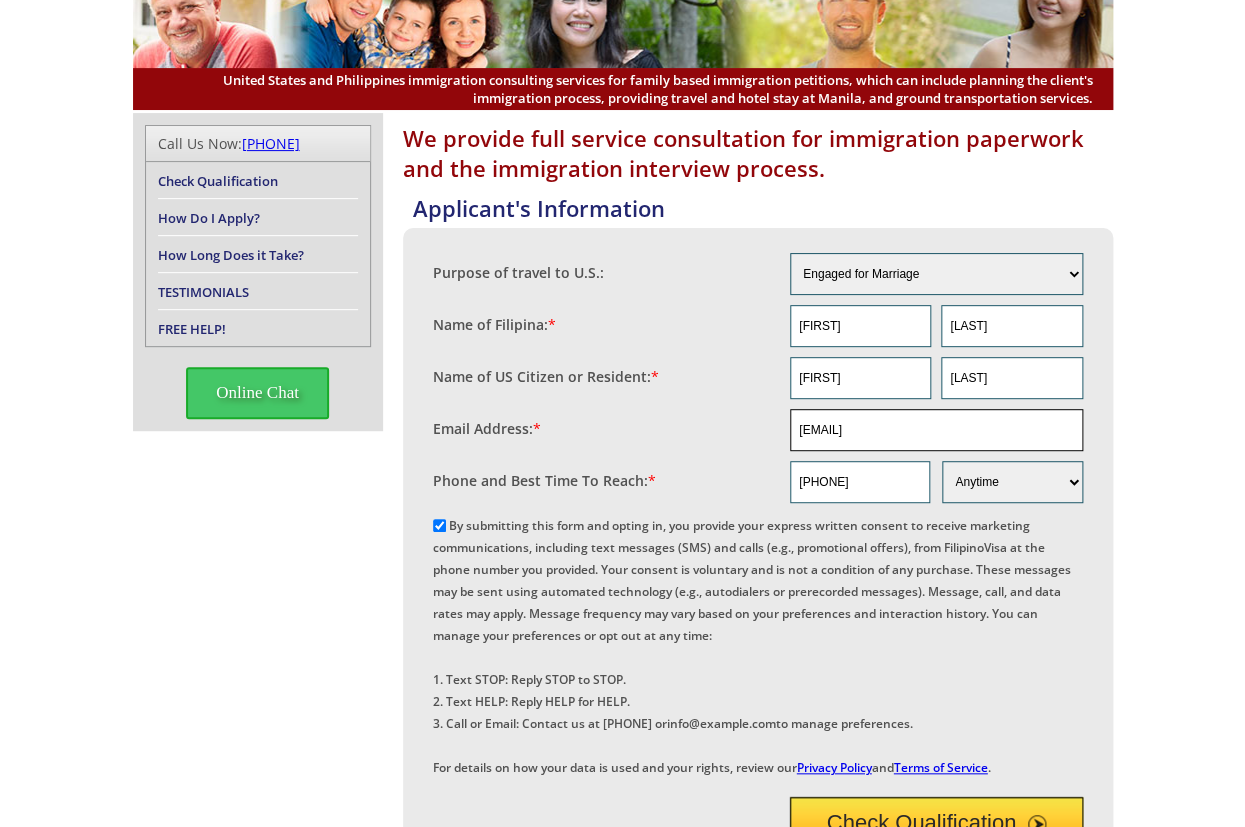 click on "[EMAIL]" at bounding box center (936, 430) 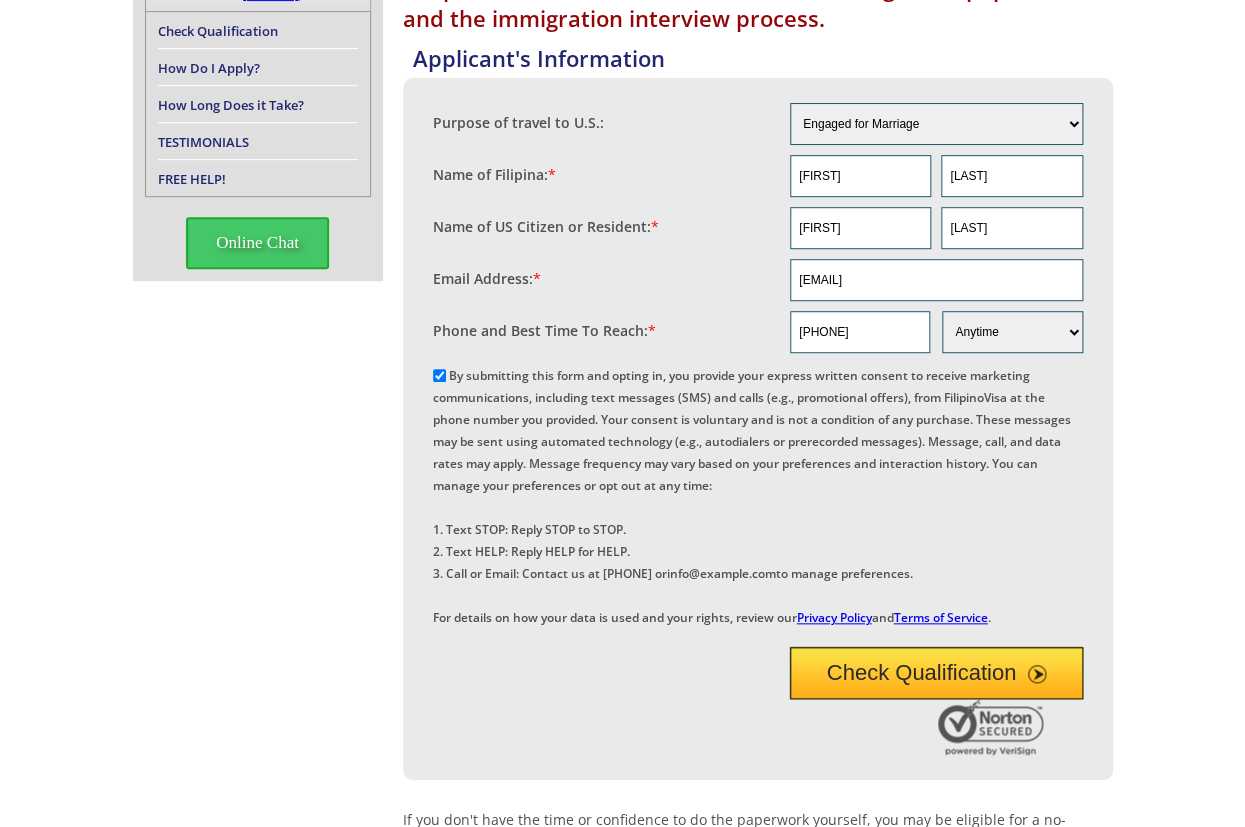 scroll, scrollTop: 749, scrollLeft: 0, axis: vertical 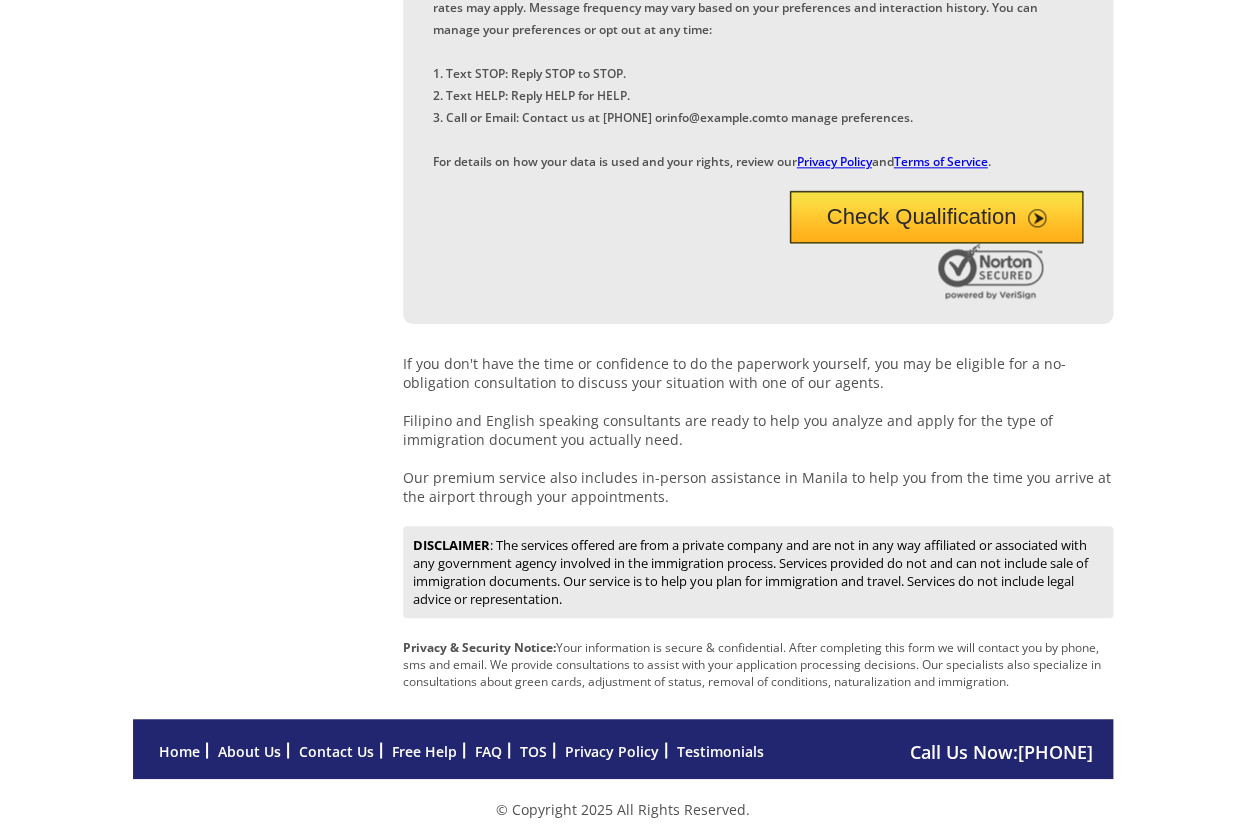 click on "Check Qualification" at bounding box center (936, 217) 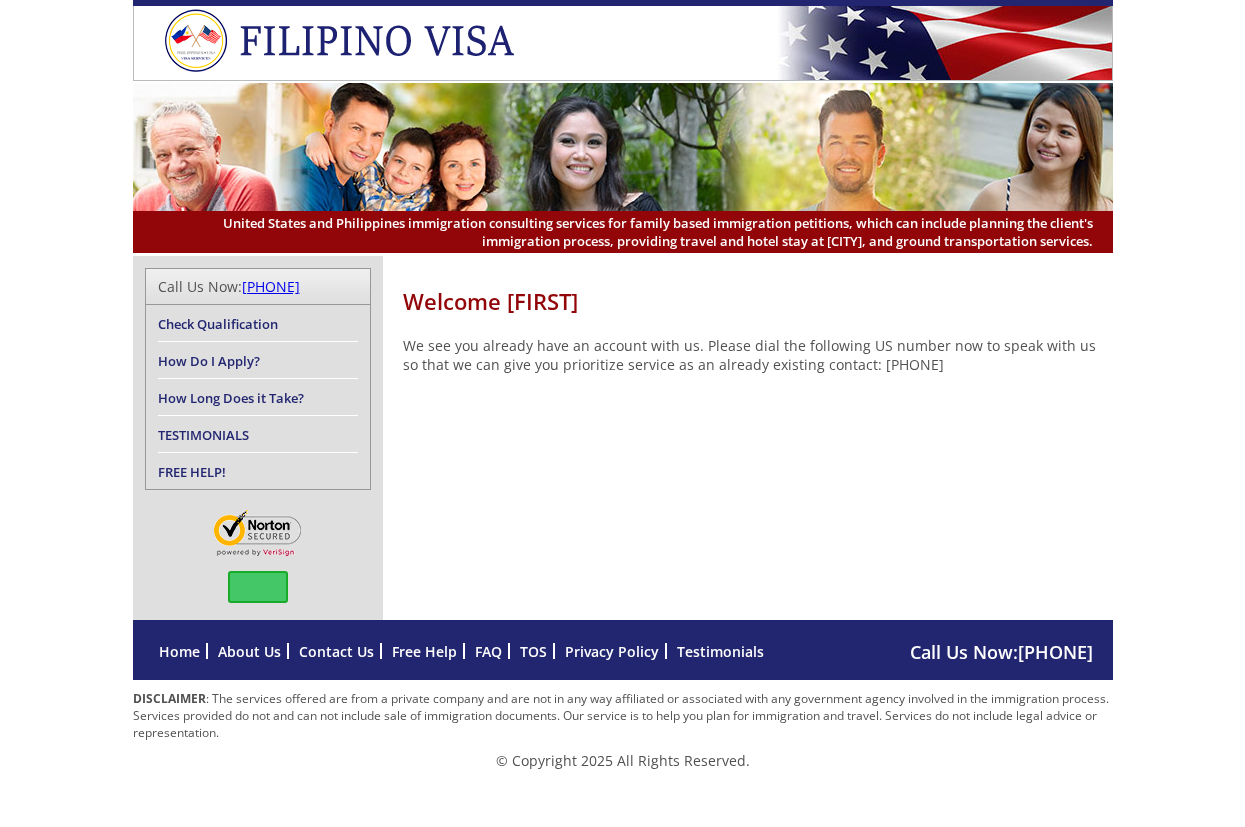 scroll, scrollTop: 0, scrollLeft: 0, axis: both 